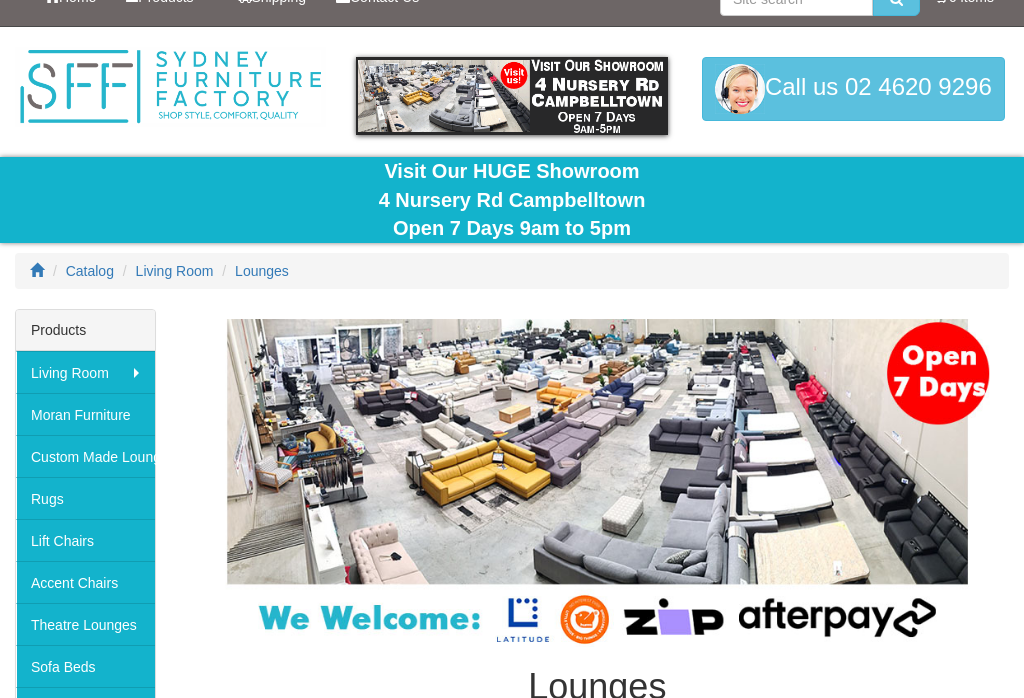 scroll, scrollTop: 29, scrollLeft: 0, axis: vertical 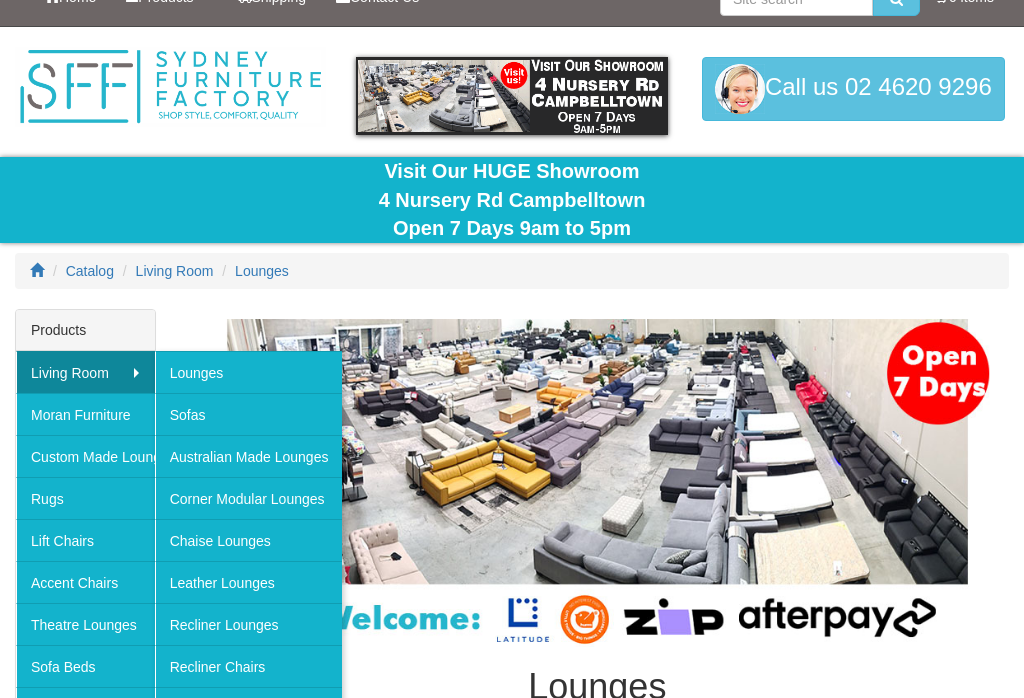 click on "Corner Modular Lounges" at bounding box center (249, 498) 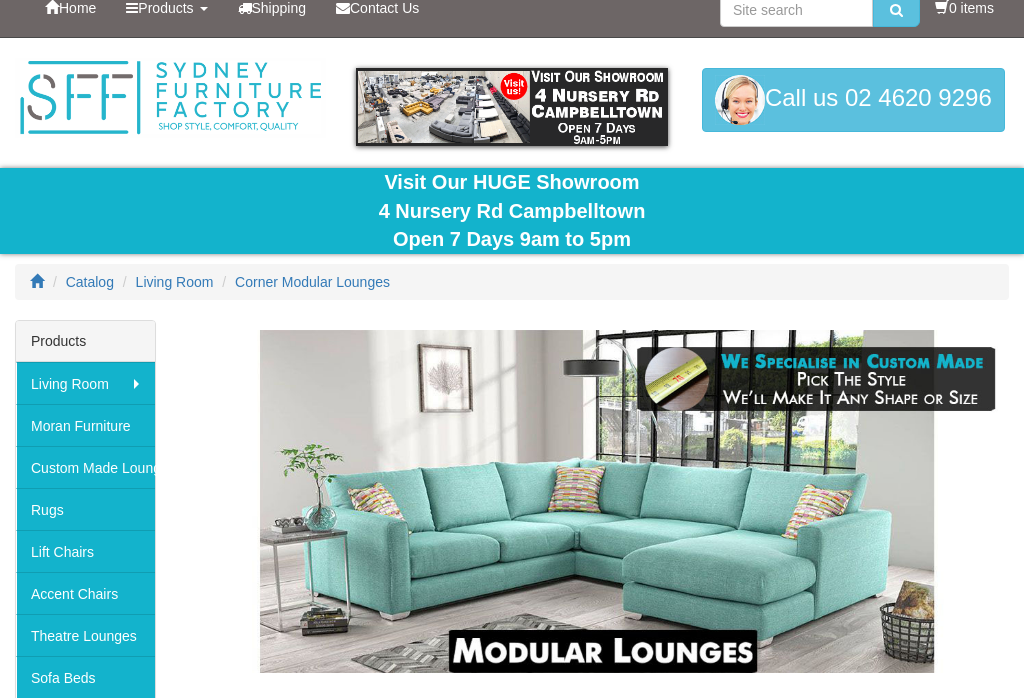 scroll, scrollTop: 18, scrollLeft: 0, axis: vertical 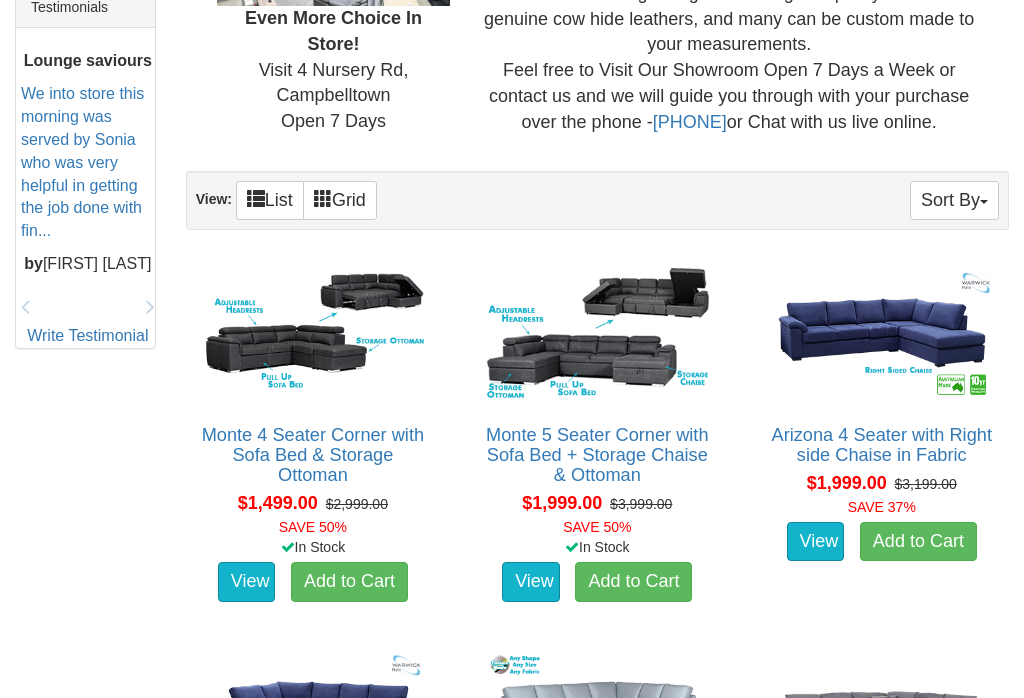 click on "Arizona 4 Seater with Right side Chaise in Fabric" at bounding box center (882, 445) 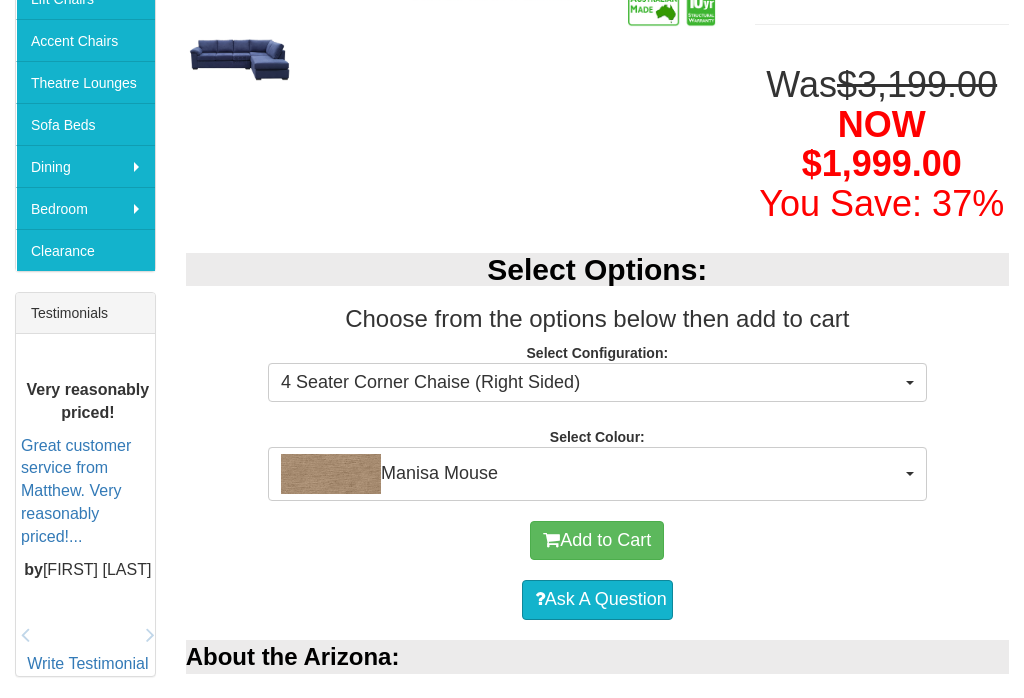 scroll, scrollTop: 570, scrollLeft: 0, axis: vertical 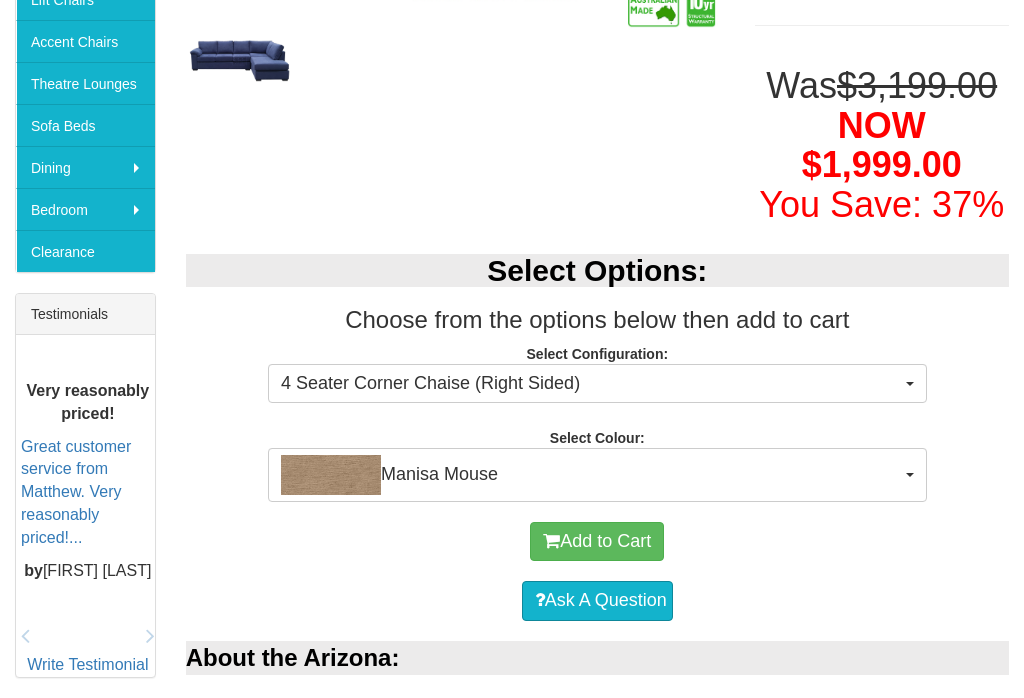click on "Manisa Mouse" at bounding box center (597, 475) 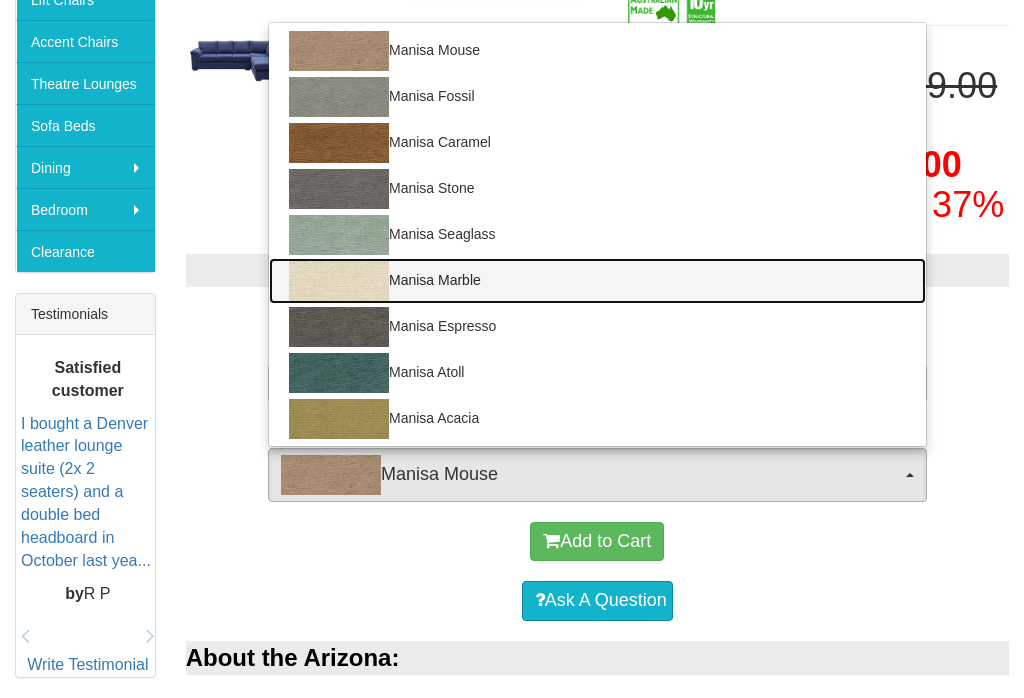 click at bounding box center [339, 281] 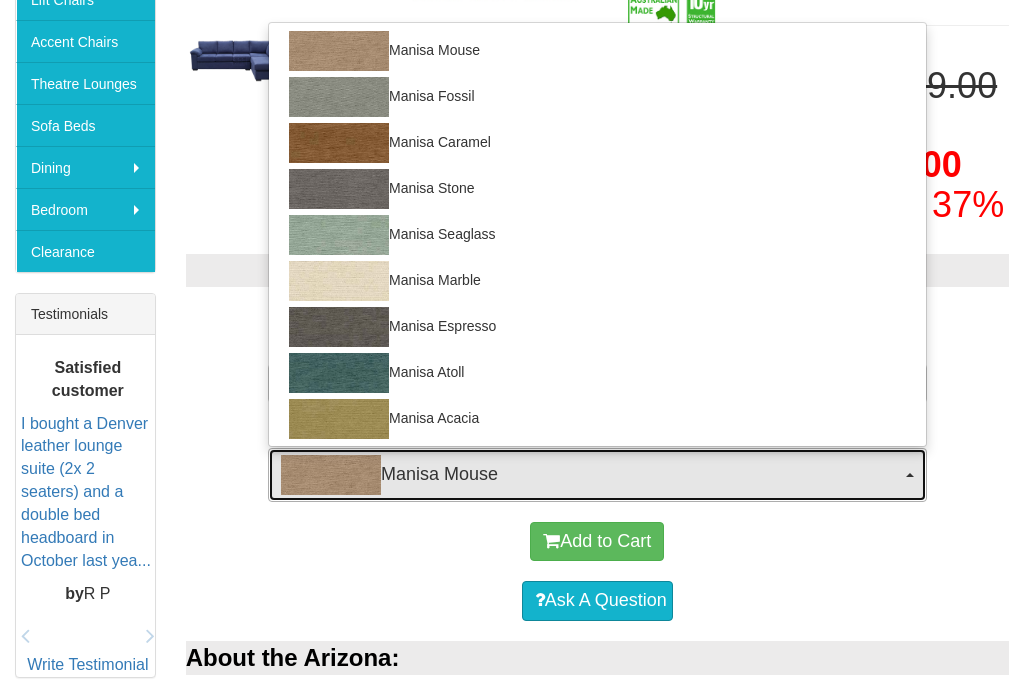 select on "1527" 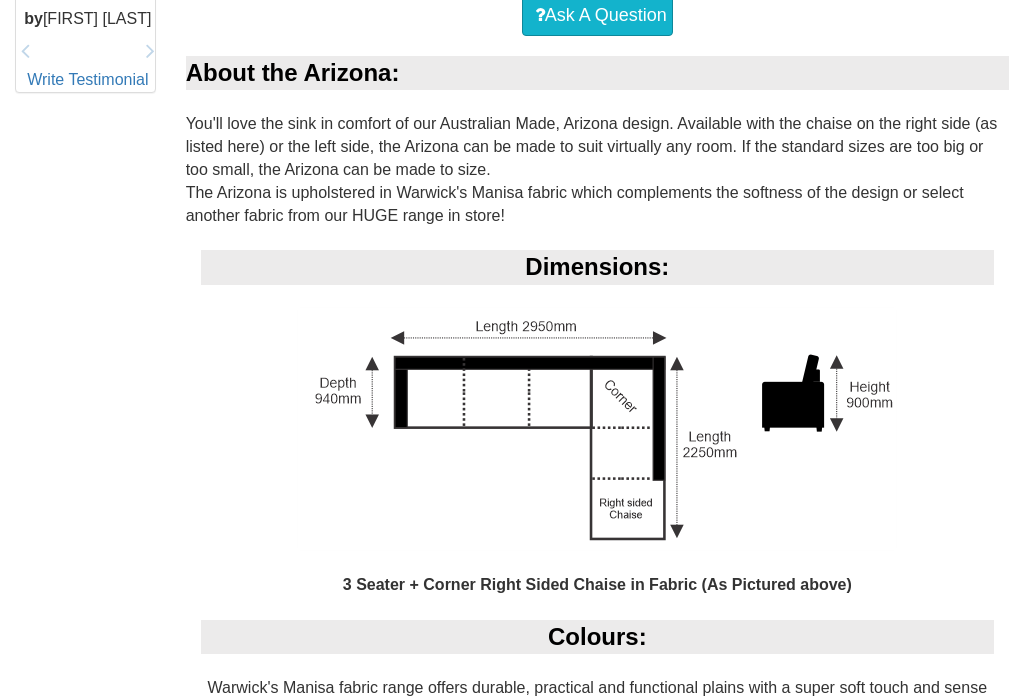 scroll, scrollTop: 1127, scrollLeft: 0, axis: vertical 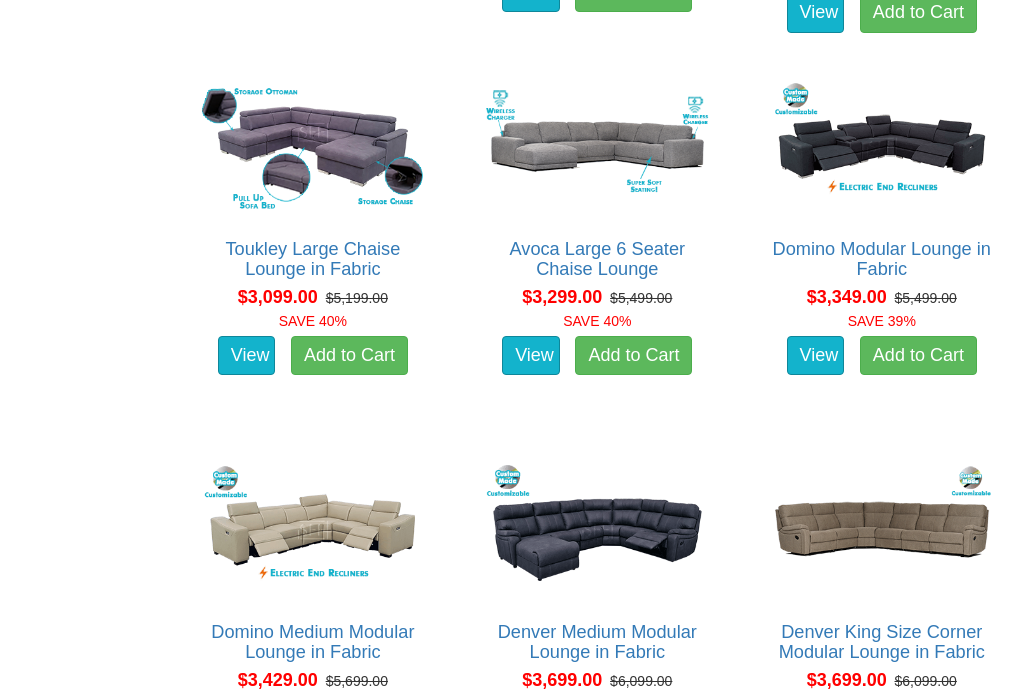 click at bounding box center (313, 529) 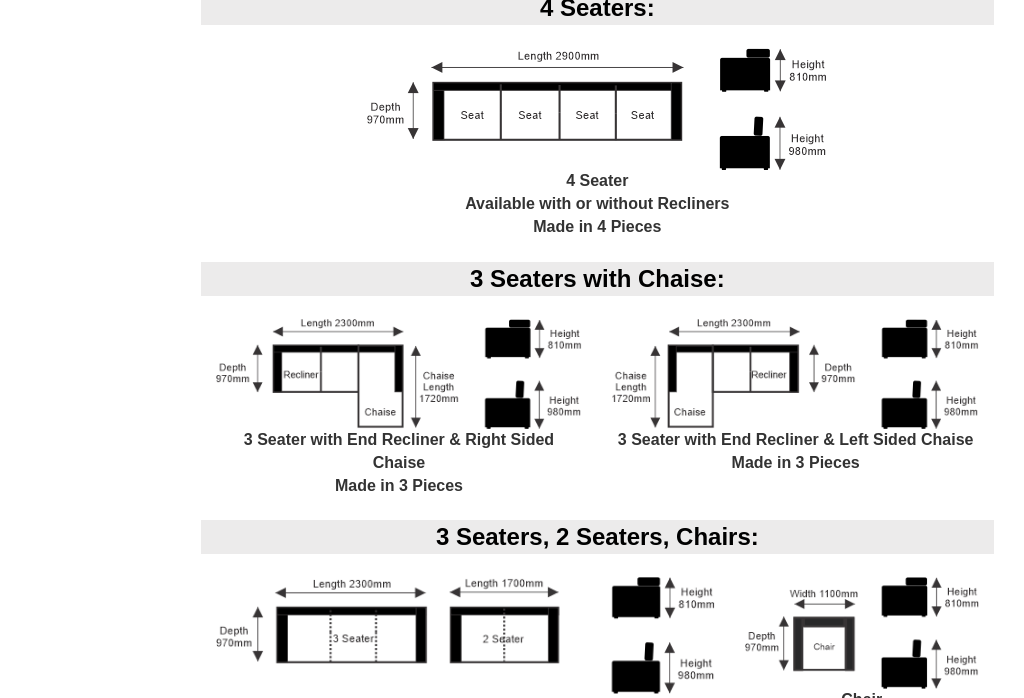 scroll, scrollTop: 3136, scrollLeft: 0, axis: vertical 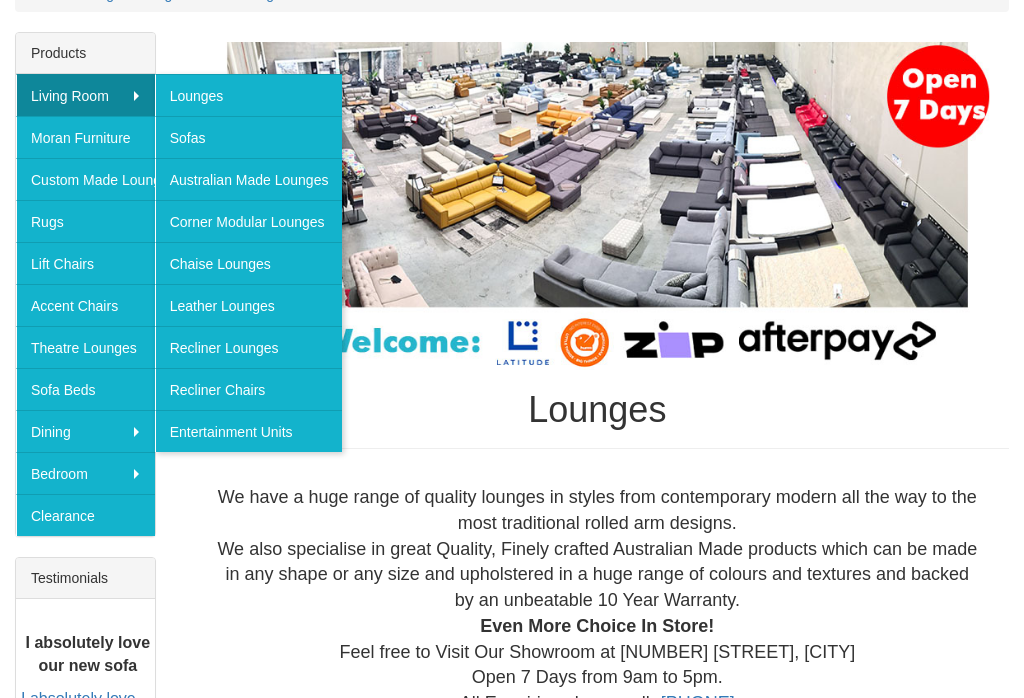 click on "Chaise Lounges" at bounding box center (249, 263) 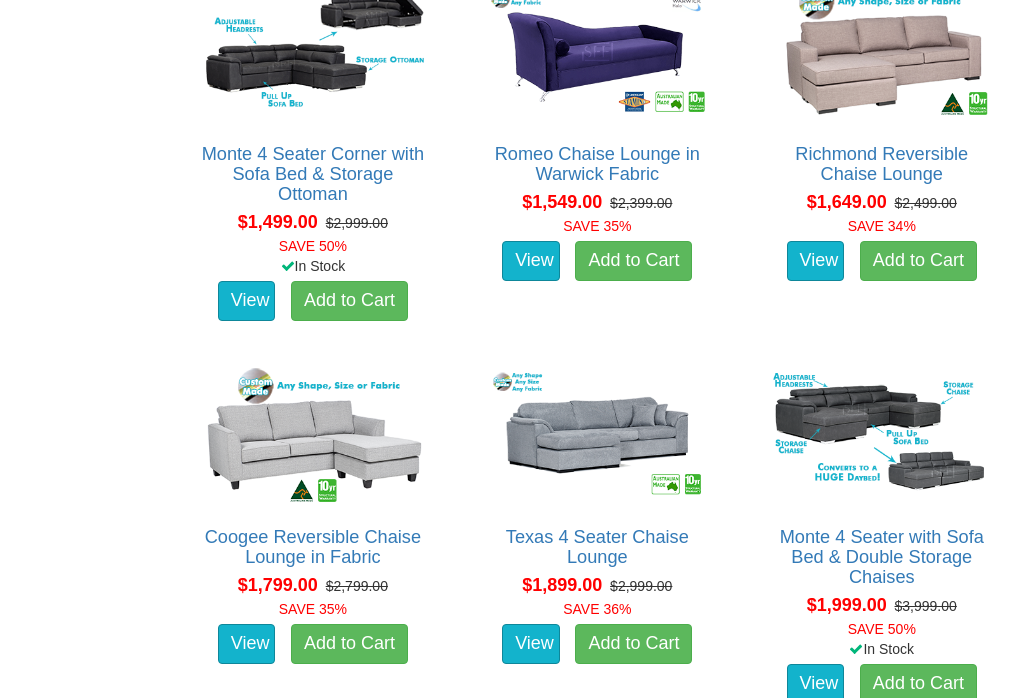 scroll, scrollTop: 1618, scrollLeft: 0, axis: vertical 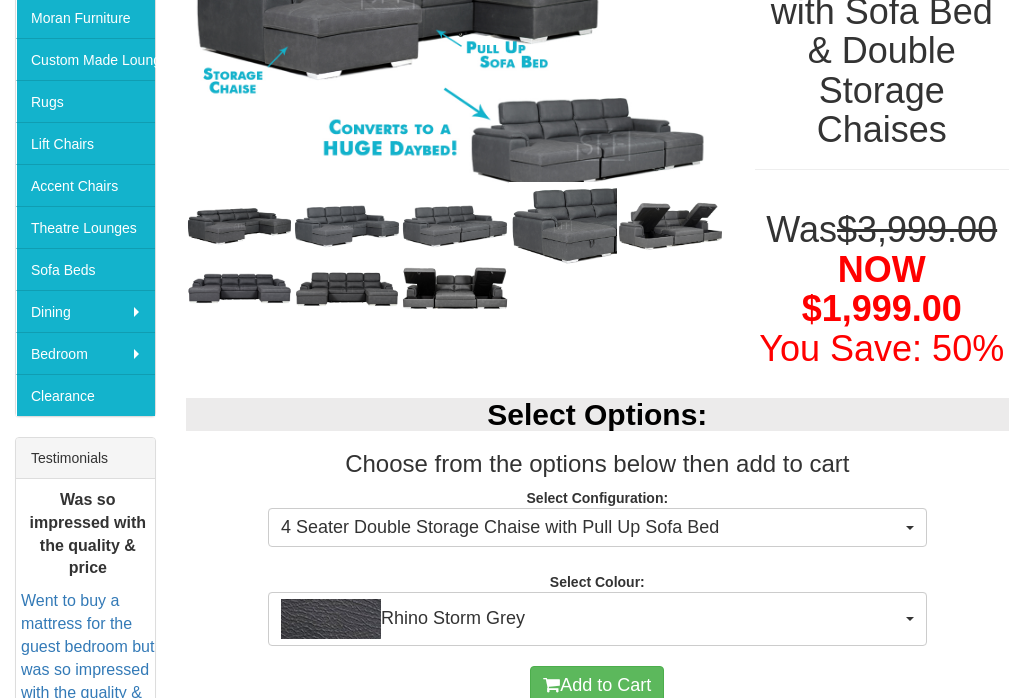 click at bounding box center (910, 528) 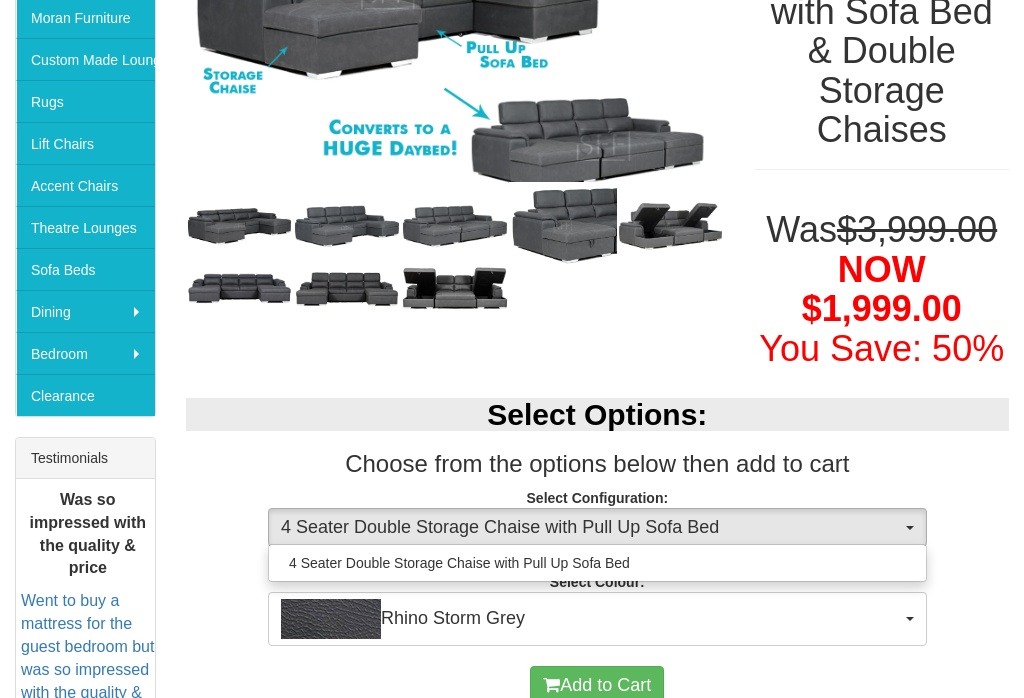 click at bounding box center (512, 349) 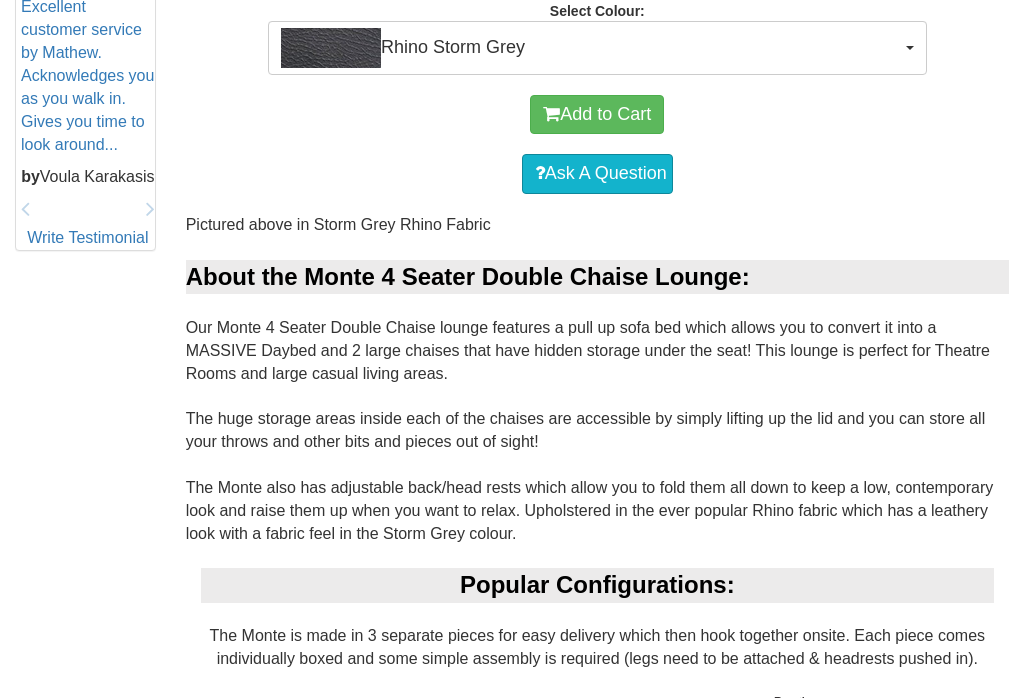 scroll, scrollTop: 971, scrollLeft: 0, axis: vertical 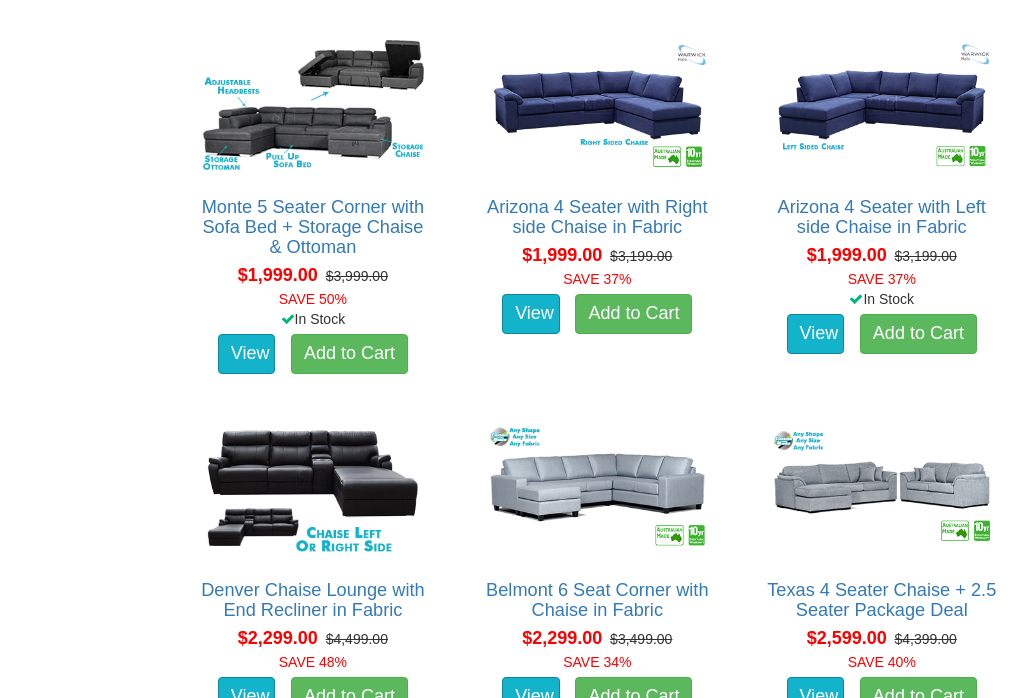 click at bounding box center (313, 487) 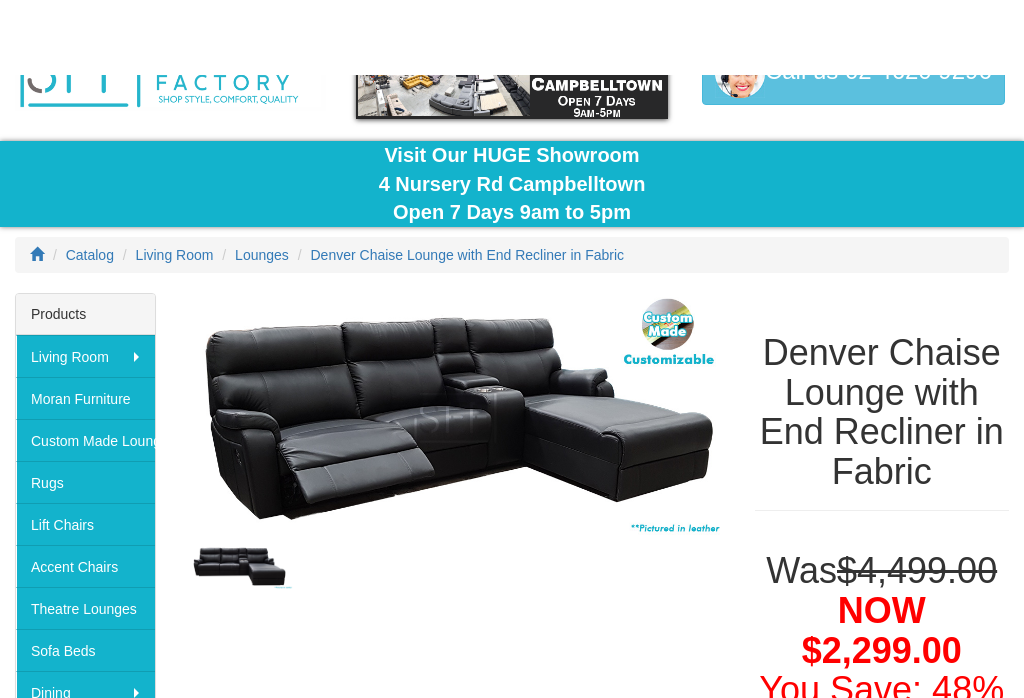 scroll, scrollTop: 0, scrollLeft: 0, axis: both 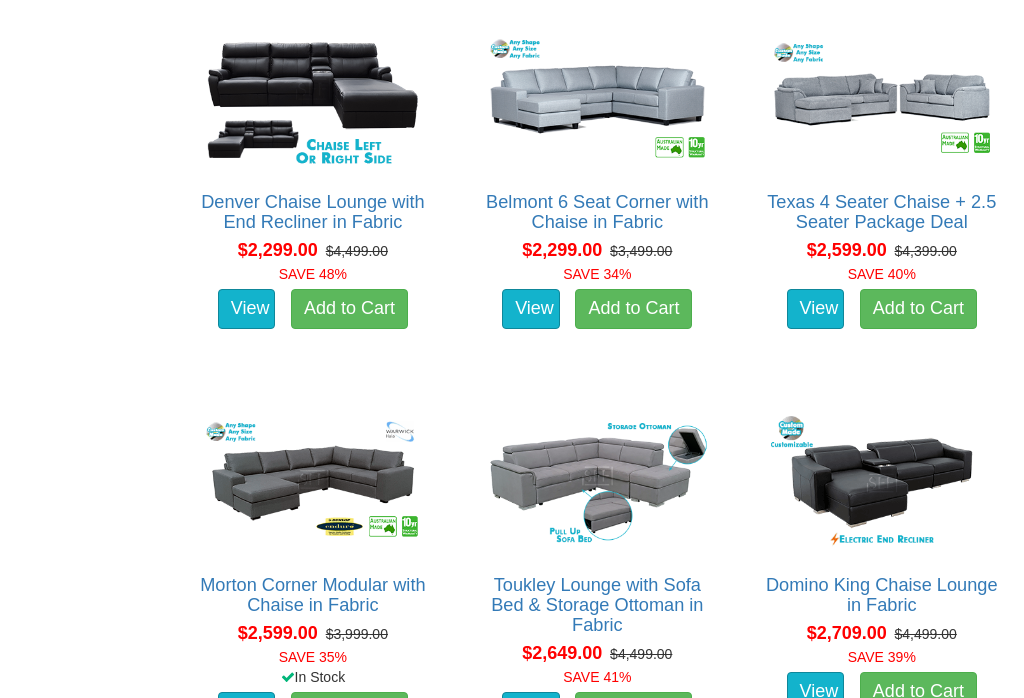 click on "Domino King Chaise Lounge in Fabric" at bounding box center (882, 595) 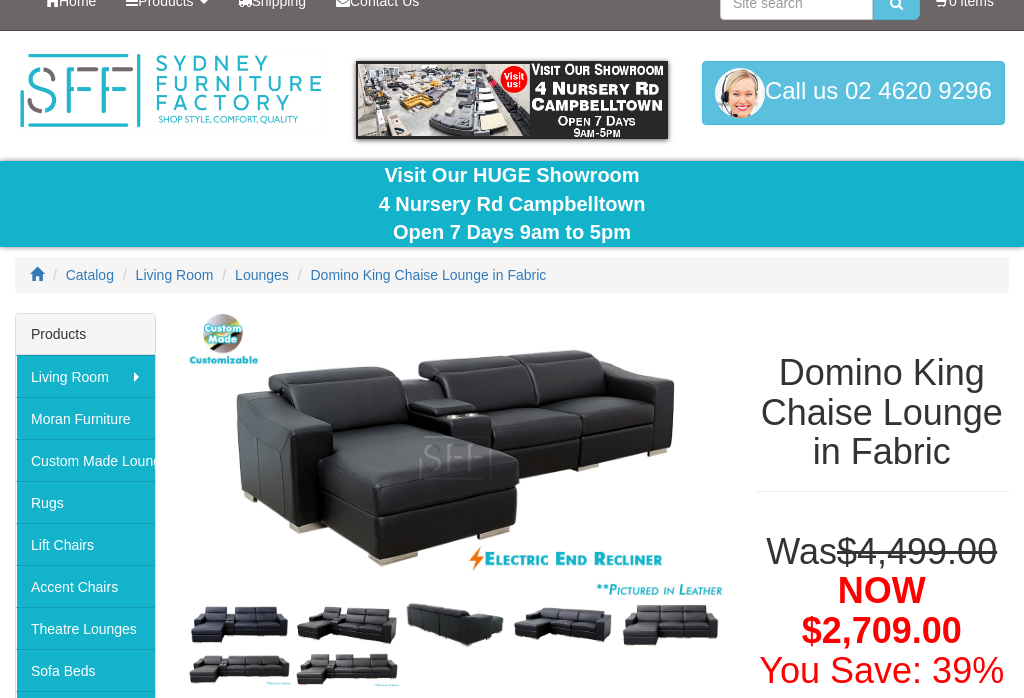scroll, scrollTop: 0, scrollLeft: 0, axis: both 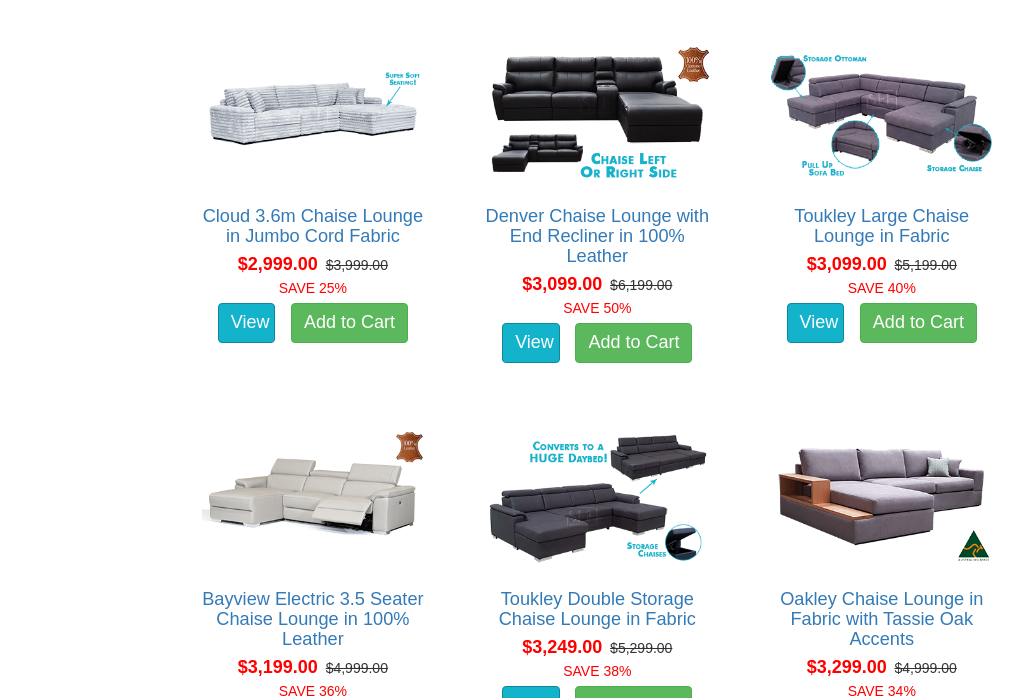 click on "Bayview Electric 3.5 Seater Chaise Lounge in 100% Leather" at bounding box center [312, 619] 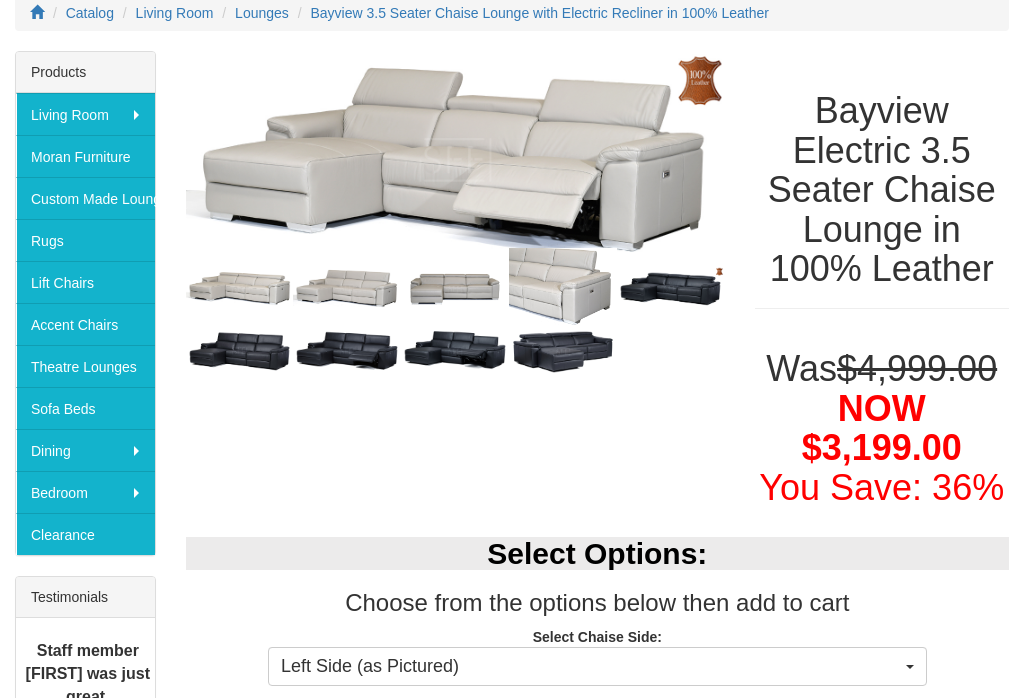 scroll, scrollTop: 266, scrollLeft: 0, axis: vertical 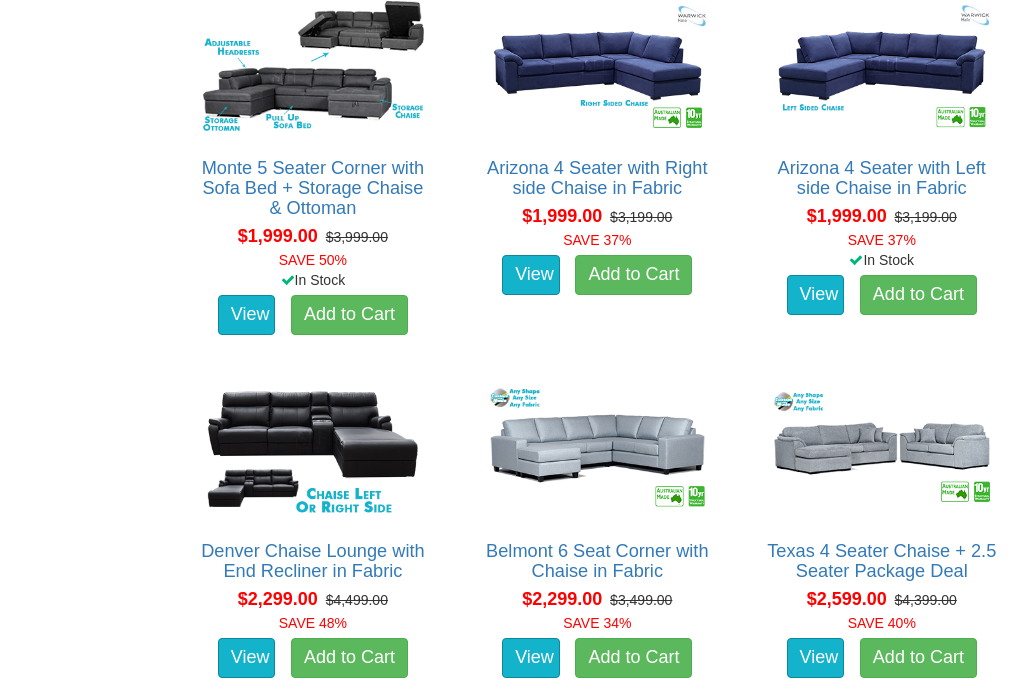click on "Texas 4 Seater Chaise + 2.5 Seater Package Deal" at bounding box center [881, 561] 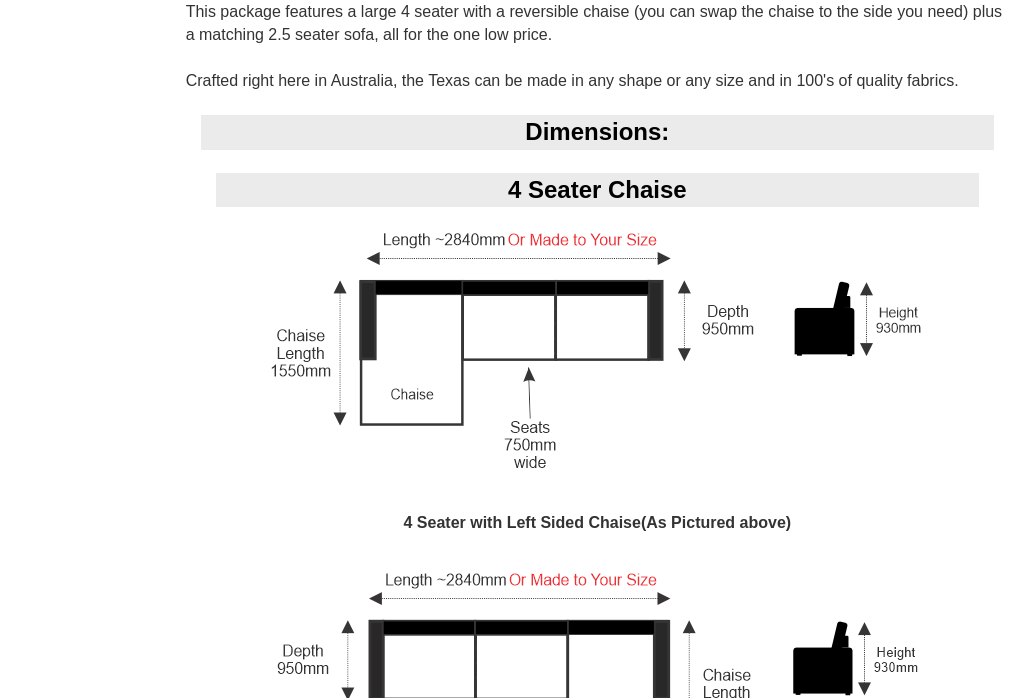 scroll, scrollTop: 1360, scrollLeft: 0, axis: vertical 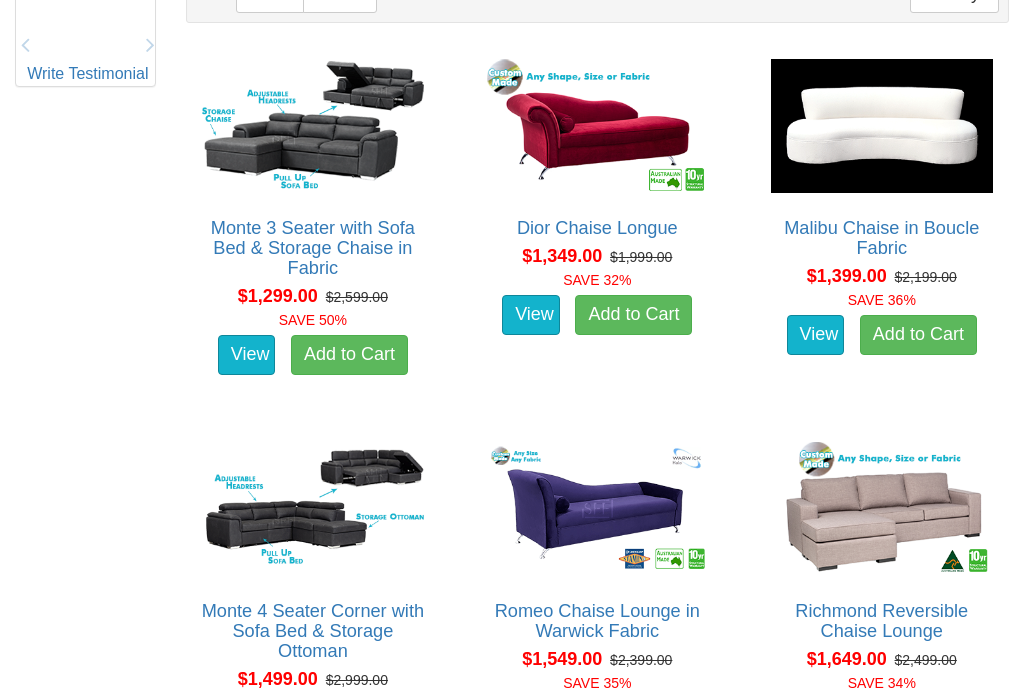 click on "Richmond Reversible Chaise Lounge" at bounding box center (881, 621) 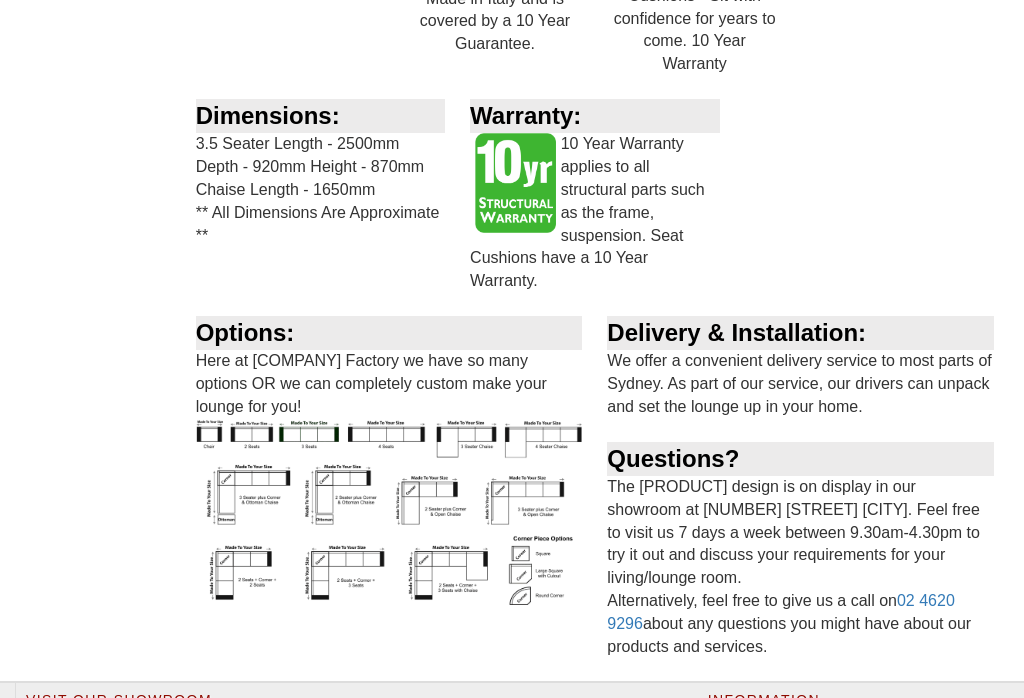scroll, scrollTop: 1453, scrollLeft: 0, axis: vertical 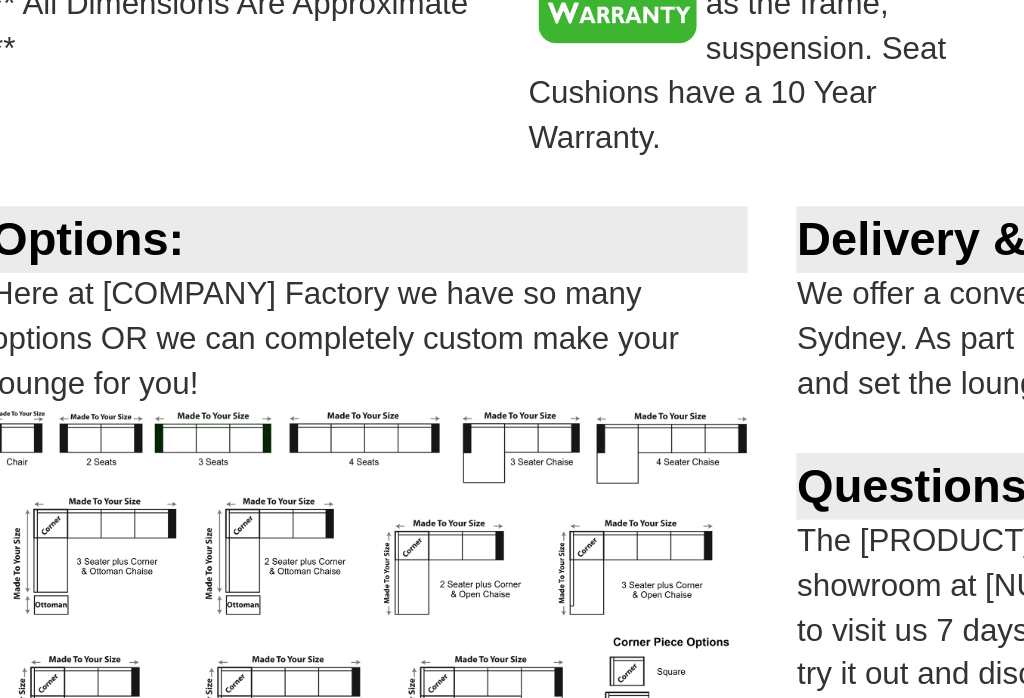 click at bounding box center [389, 495] 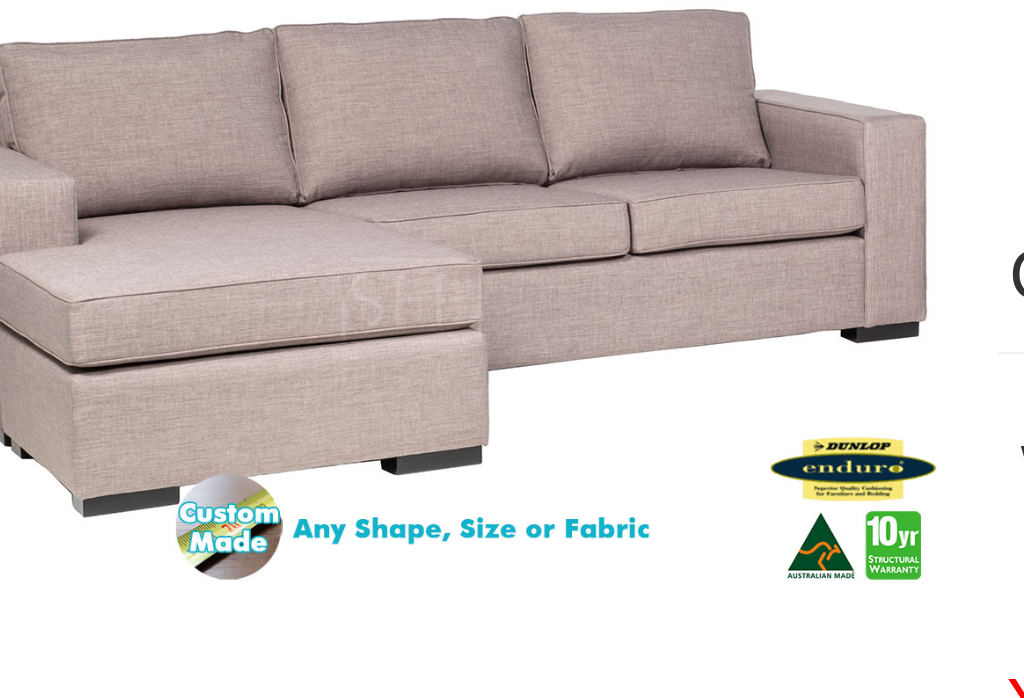 scroll, scrollTop: 330, scrollLeft: 0, axis: vertical 